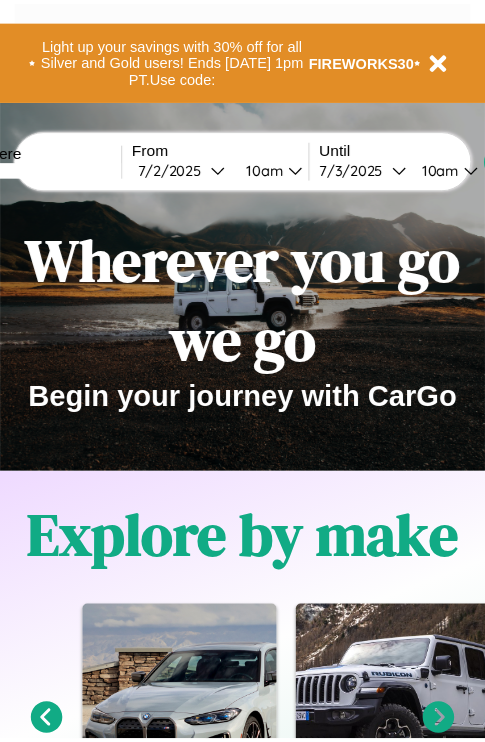 scroll, scrollTop: 0, scrollLeft: 0, axis: both 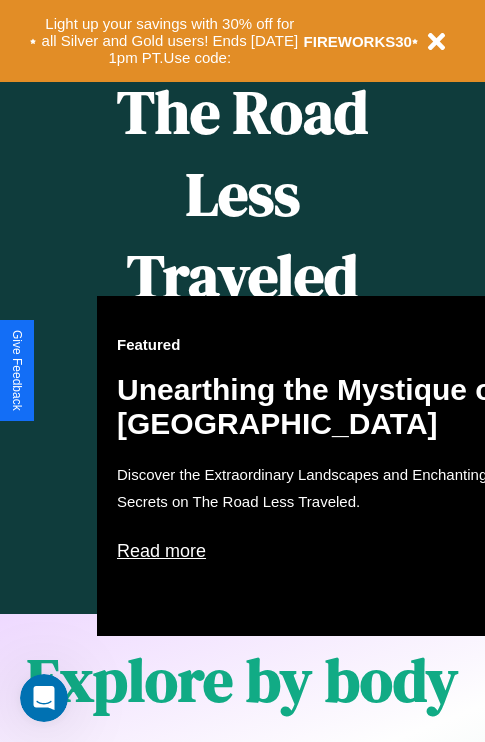 click on "Featured Unearthing the Mystique of [GEOGRAPHIC_DATA] Discover the Extraordinary Landscapes and Enchanting Secrets on The Road Less Traveled. Read more" at bounding box center (317, 466) 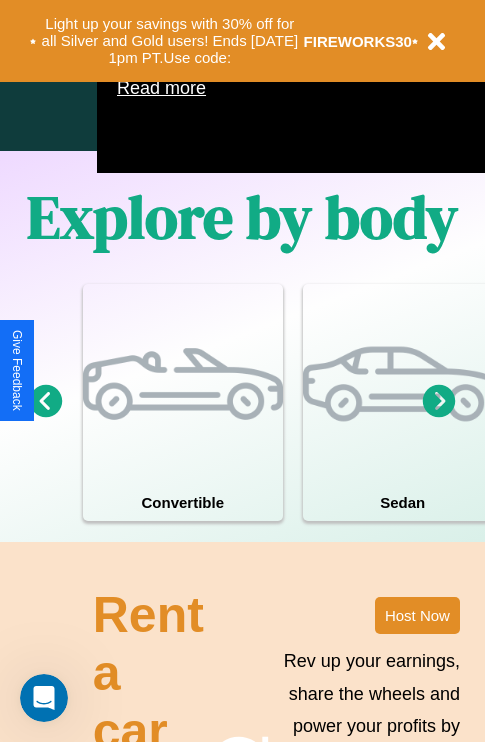 scroll, scrollTop: 1285, scrollLeft: 0, axis: vertical 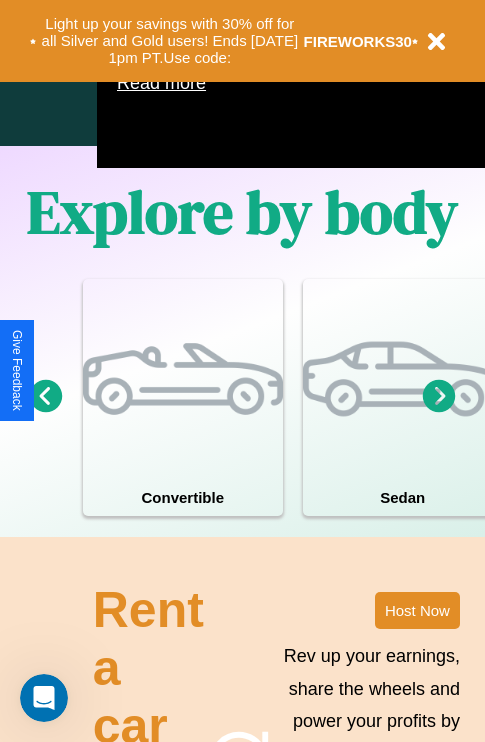 click 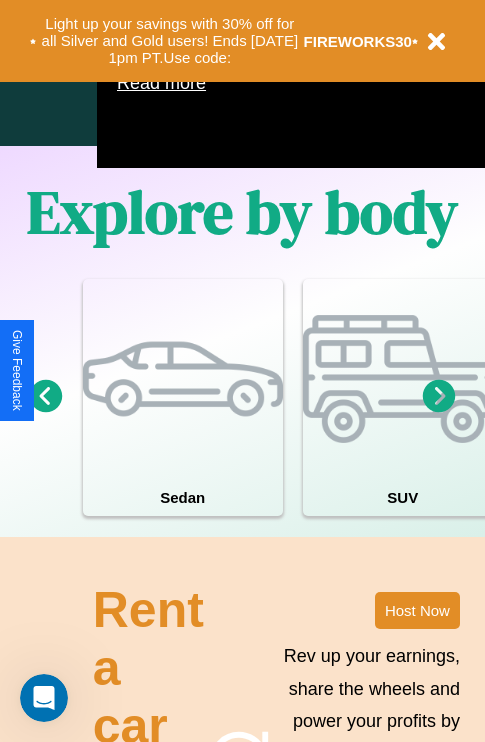 click 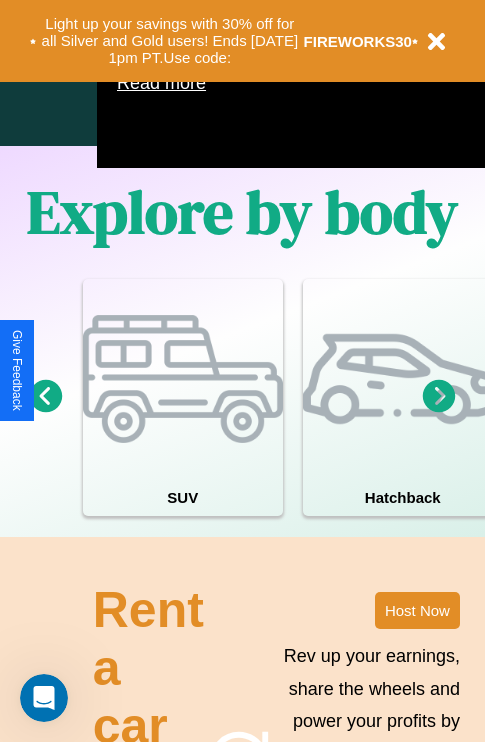 scroll, scrollTop: 1089, scrollLeft: 458, axis: both 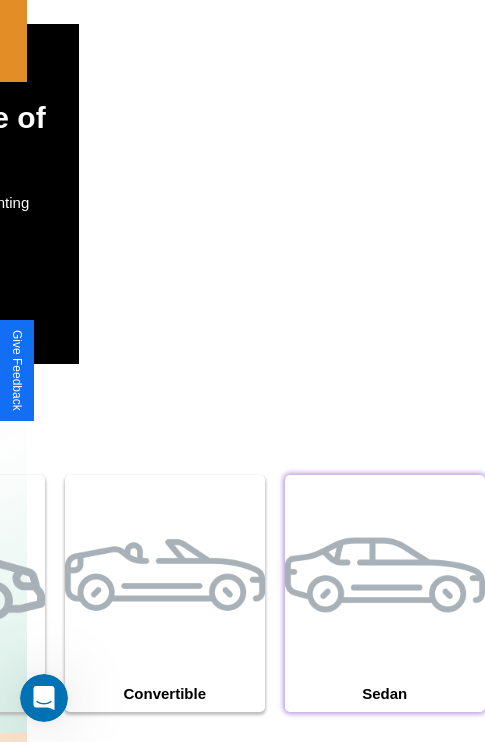 click at bounding box center (385, 575) 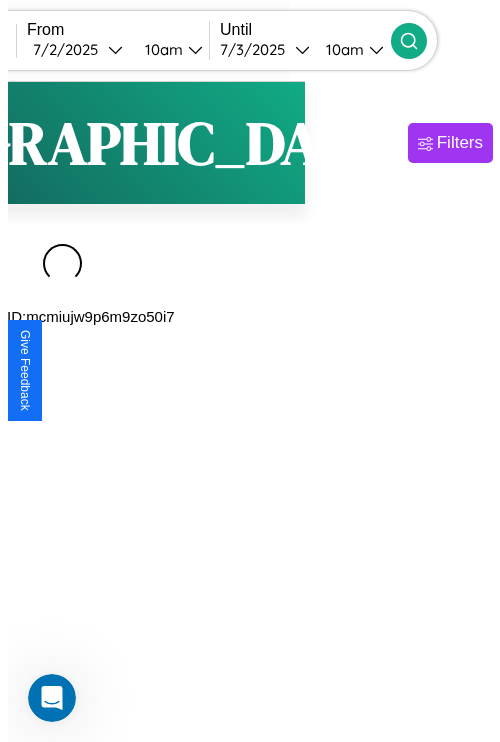 scroll, scrollTop: 0, scrollLeft: 0, axis: both 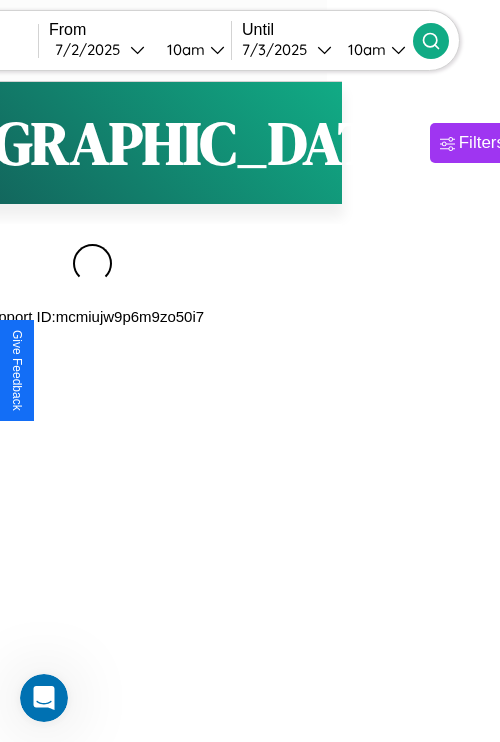 type on "****" 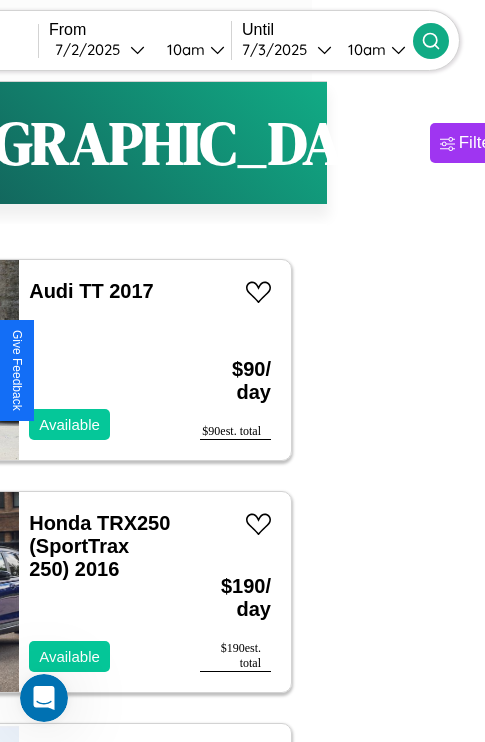 scroll, scrollTop: 93, scrollLeft: 37, axis: both 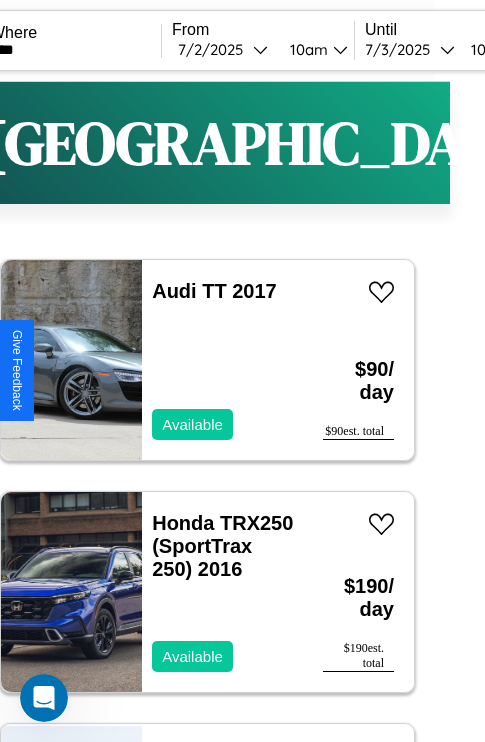 click on "Filters" at bounding box center [605, 143] 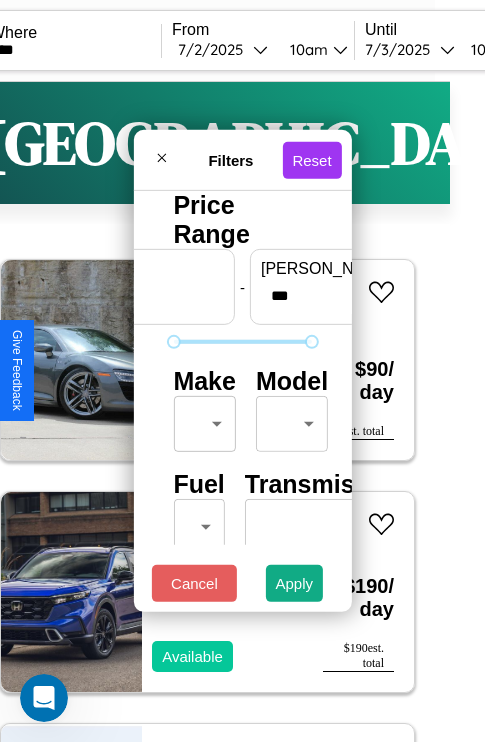 scroll, scrollTop: 162, scrollLeft: 0, axis: vertical 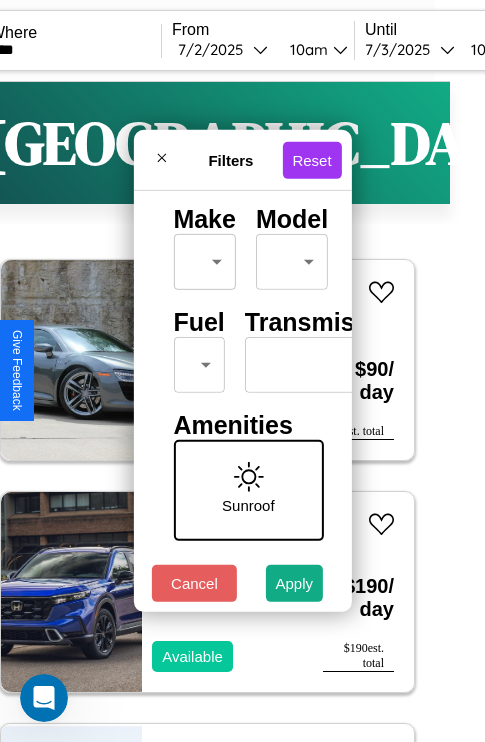 click on "CarGo Where **** From [DATE] 10am Until [DATE] 10am Become a Host Login Sign Up Rome Filters 127  cars in this area These cars can be picked up in this city. Audi   TT   2017 Available $ 90  / day $ 90  est. total Honda   TRX250 (SportTrax 250)   2016 Available $ 190  / day $ 190  est. total Chevrolet   W4   2022 Available $ 60  / day $ 60  est. total Lexus   ES   2023 Available $ 40  / day $ 40  est. total Lincoln   LS   2023 Available $ 60  / day $ 60  est. total Ferrari   355 GTS   2018 Available $ 130  / day $ 130  est. total Audi   S3   2022 Available $ 70  / day $ 70  est. total [GEOGRAPHIC_DATA] Car   2022 Available $ 160  / day $ 160  est. total Bentley   Brooklands   2017 Unavailable $ 100  / day $ 100  est. total Bentley   Continental   2023 Available $ 60  / day $ 60  est. total Alfa Romeo   4C   2022 Available $ 140  / day $ 140  est. total Toyota   Corolla Matrix   2020 Available $ 150  / day $ 150  est. total Subaru   WRX   2023 Available $ 130  / day $ 130  est. total Toyota   86   $ $" at bounding box center (207, 412) 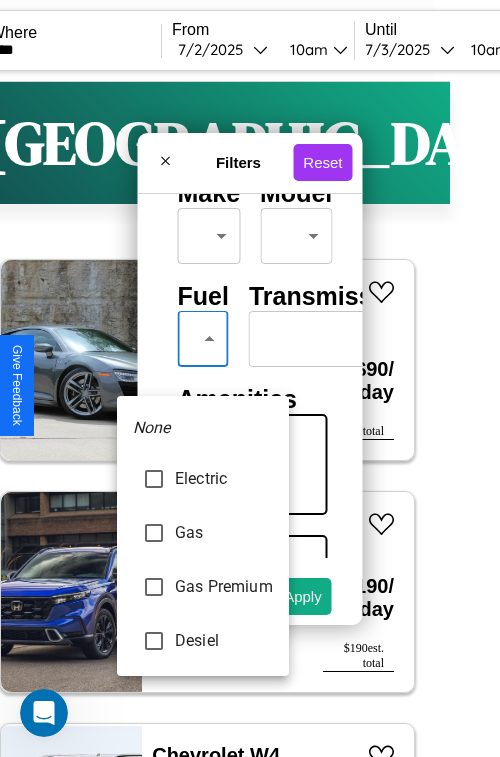 type on "***" 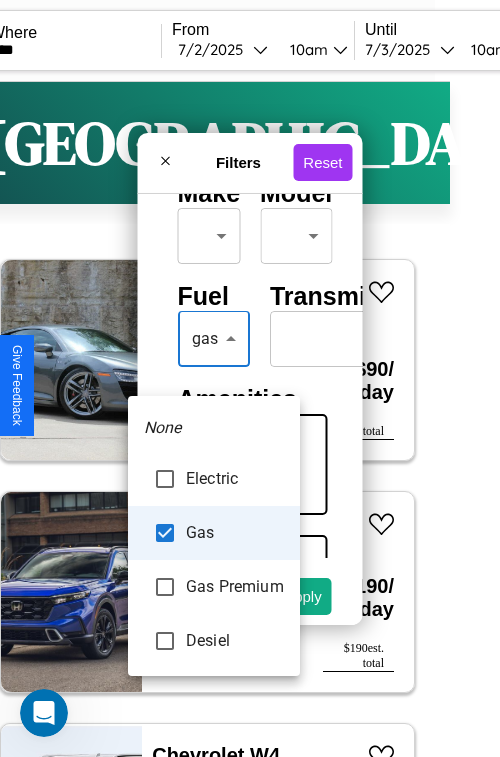 click at bounding box center [250, 378] 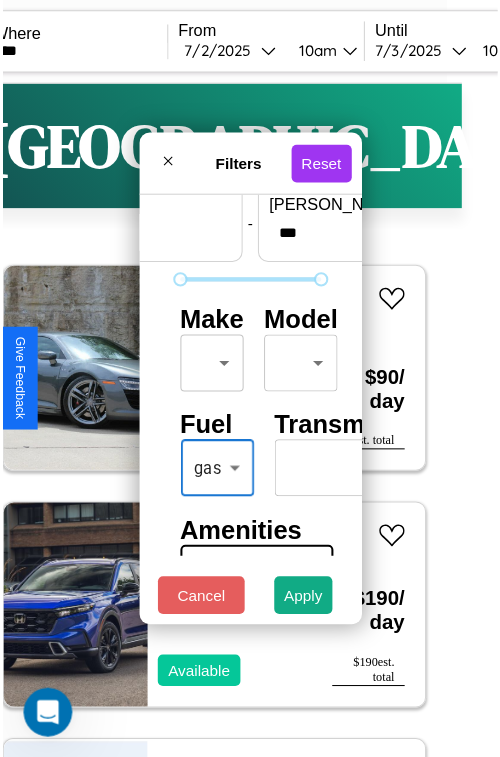 scroll, scrollTop: 59, scrollLeft: 0, axis: vertical 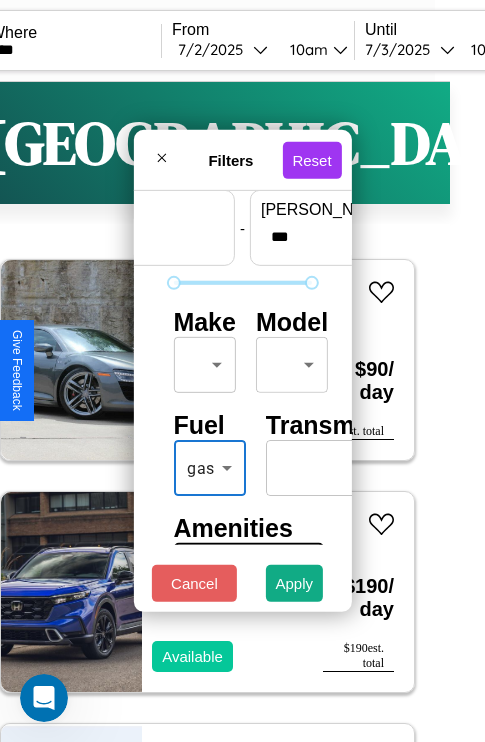 click on "CarGo Where **** From [DATE] 10am Until [DATE] 10am Become a Host Login Sign Up Rome Filters 127  cars in this area These cars can be picked up in this city. Audi   TT   2017 Available $ 90  / day $ 90  est. total Honda   TRX250 (SportTrax 250)   2016 Available $ 190  / day $ 190  est. total Chevrolet   W4   2022 Available $ 60  / day $ 60  est. total Lexus   ES   2023 Available $ 40  / day $ 40  est. total Lincoln   LS   2023 Available $ 60  / day $ 60  est. total Ferrari   355 GTS   2018 Available $ 130  / day $ 130  est. total Audi   S3   2022 Available $ 70  / day $ 70  est. total [GEOGRAPHIC_DATA] Car   2022 Available $ 160  / day $ 160  est. total Bentley   Brooklands   2017 Unavailable $ 100  / day $ 100  est. total Bentley   Continental   2023 Available $ 60  / day $ 60  est. total Alfa Romeo   4C   2022 Available $ 140  / day $ 140  est. total Toyota   Corolla Matrix   2020 Available $ 150  / day $ 150  est. total Subaru   WRX   2023 Available $ 130  / day $ 130  est. total Toyota   86   $ $" at bounding box center [207, 412] 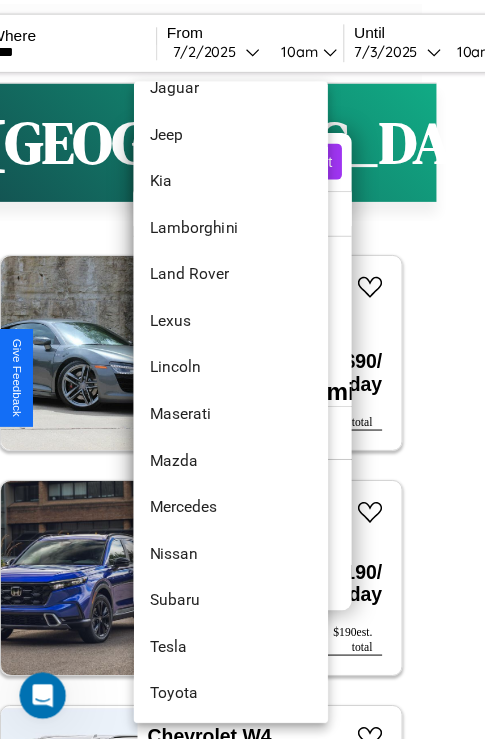 scroll, scrollTop: 1083, scrollLeft: 0, axis: vertical 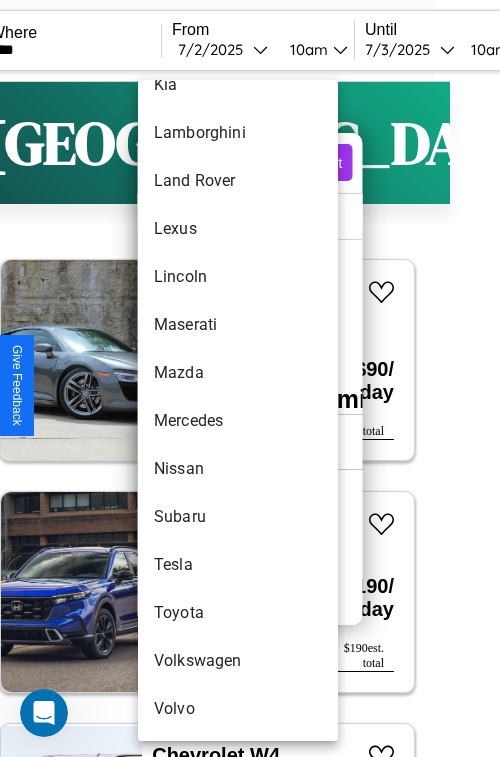 click on "Volkswagen" at bounding box center (238, 661) 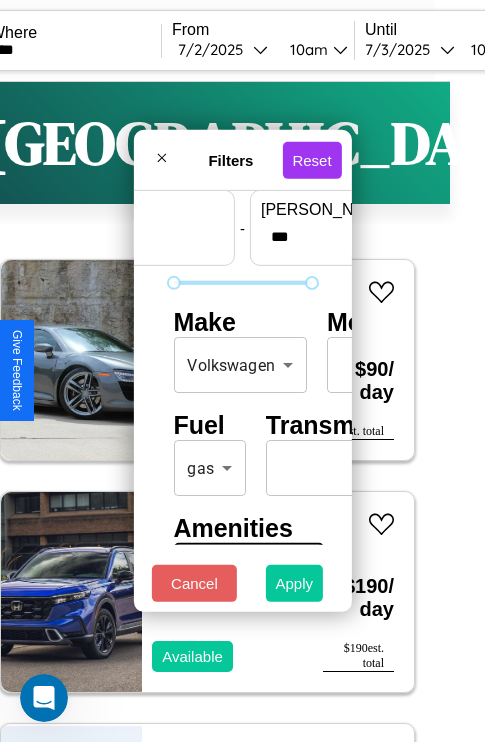 click on "Apply" at bounding box center [295, 583] 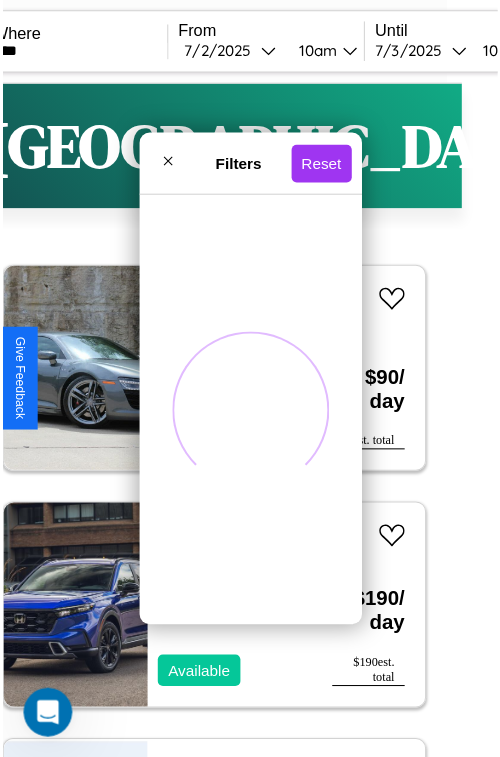 scroll, scrollTop: 0, scrollLeft: 0, axis: both 